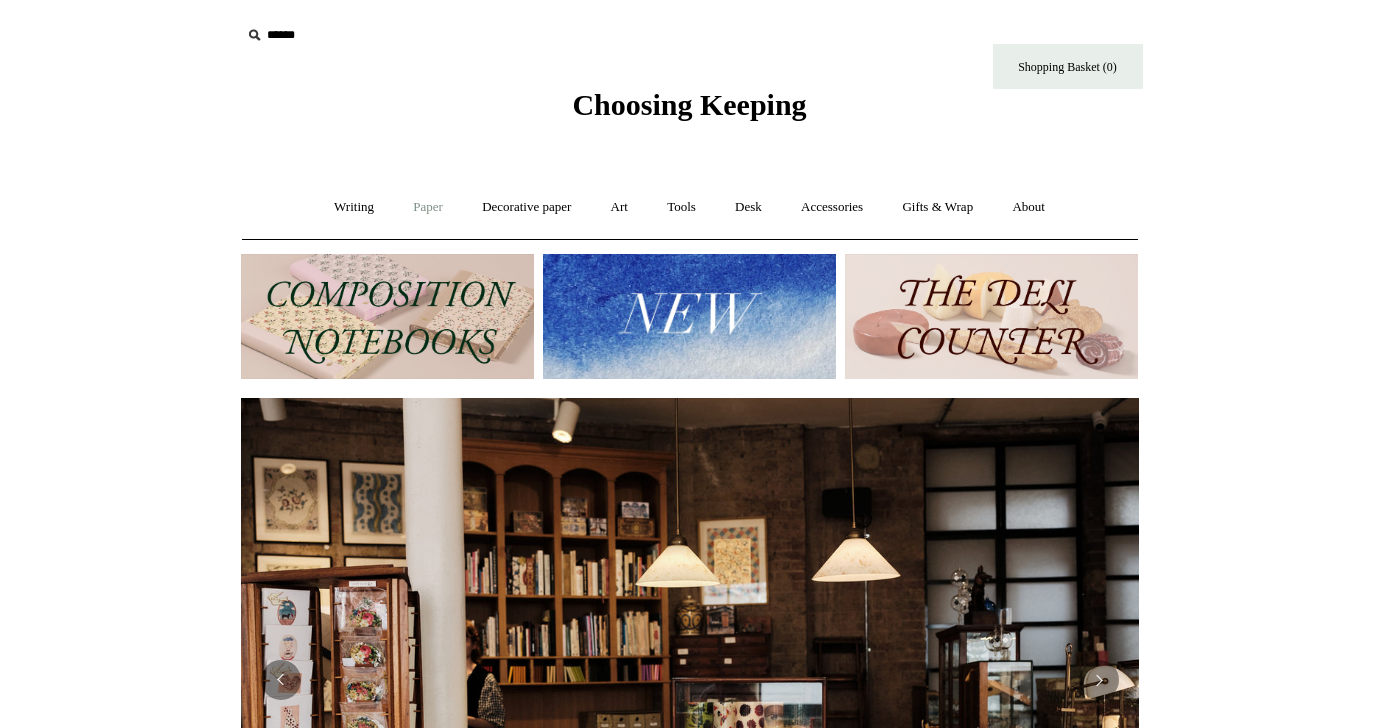 scroll, scrollTop: 0, scrollLeft: 0, axis: both 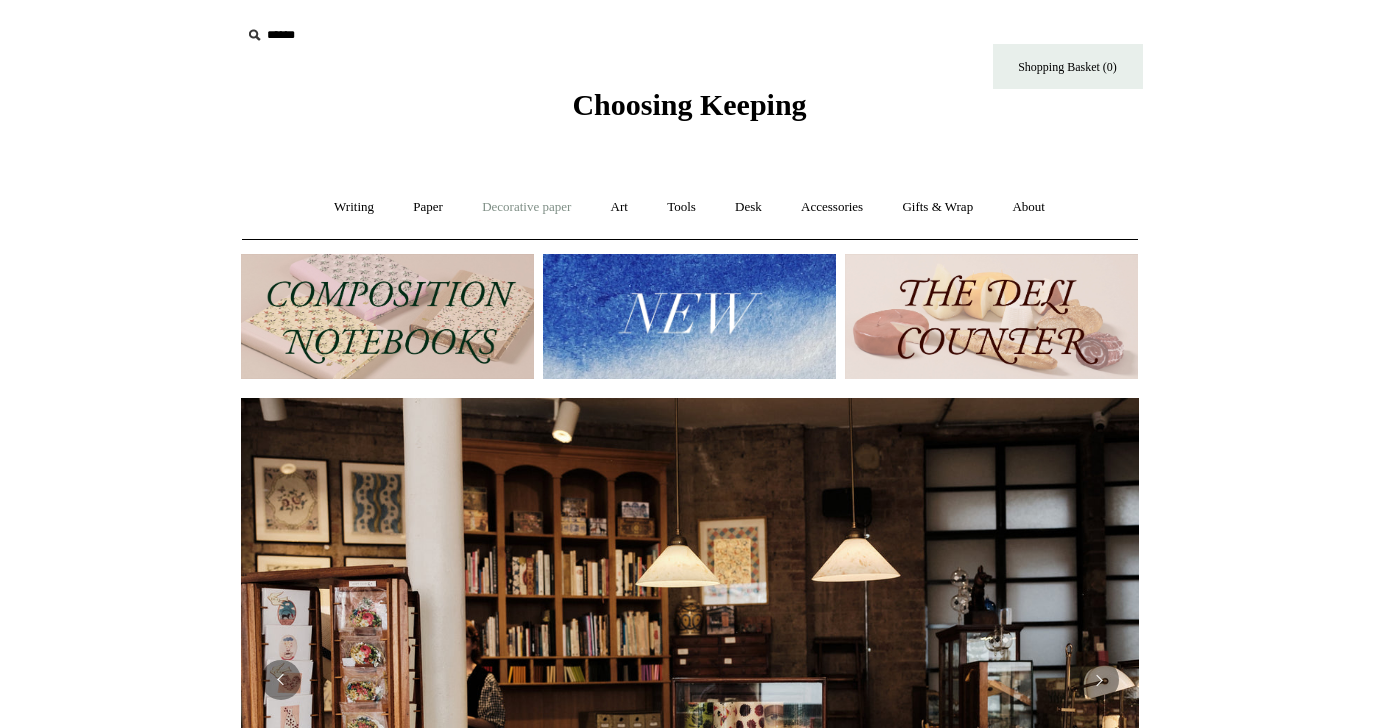 click on "Decorative paper +" at bounding box center [526, 207] 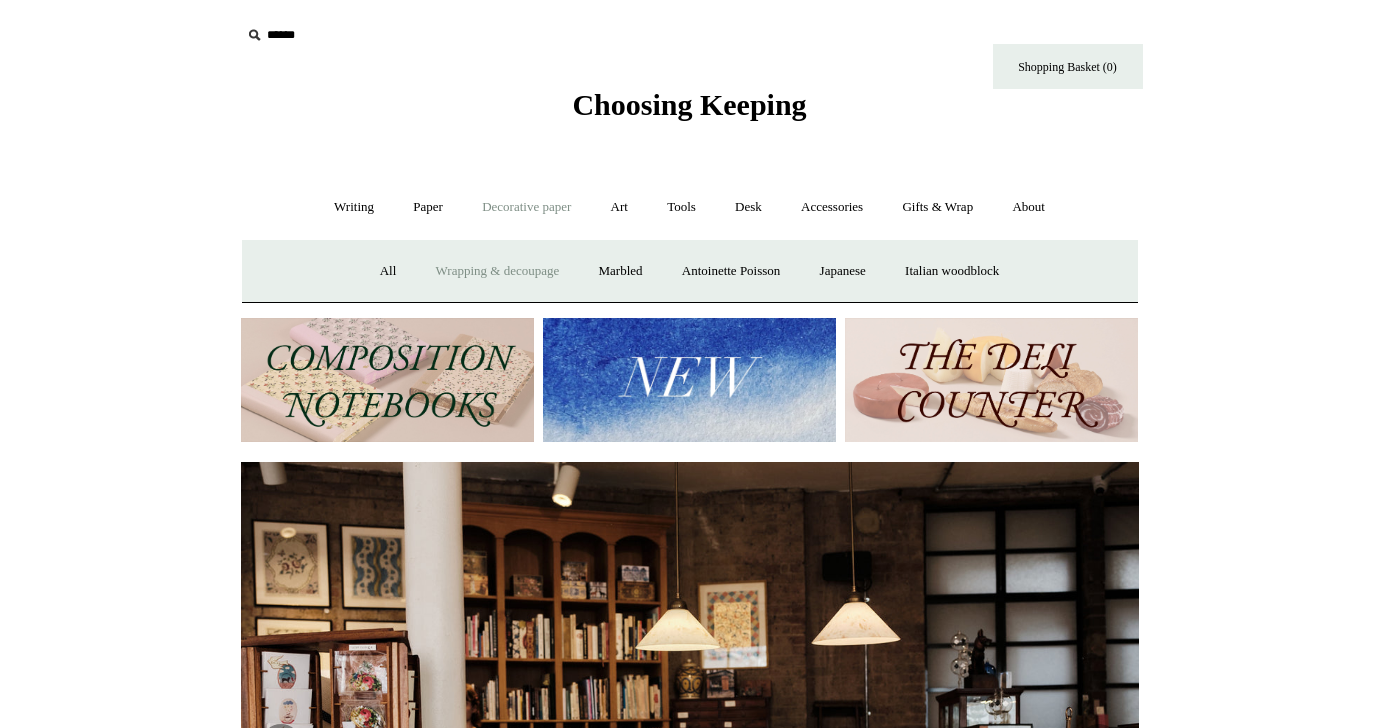 click on "Wrapping & decoupage" at bounding box center [498, 271] 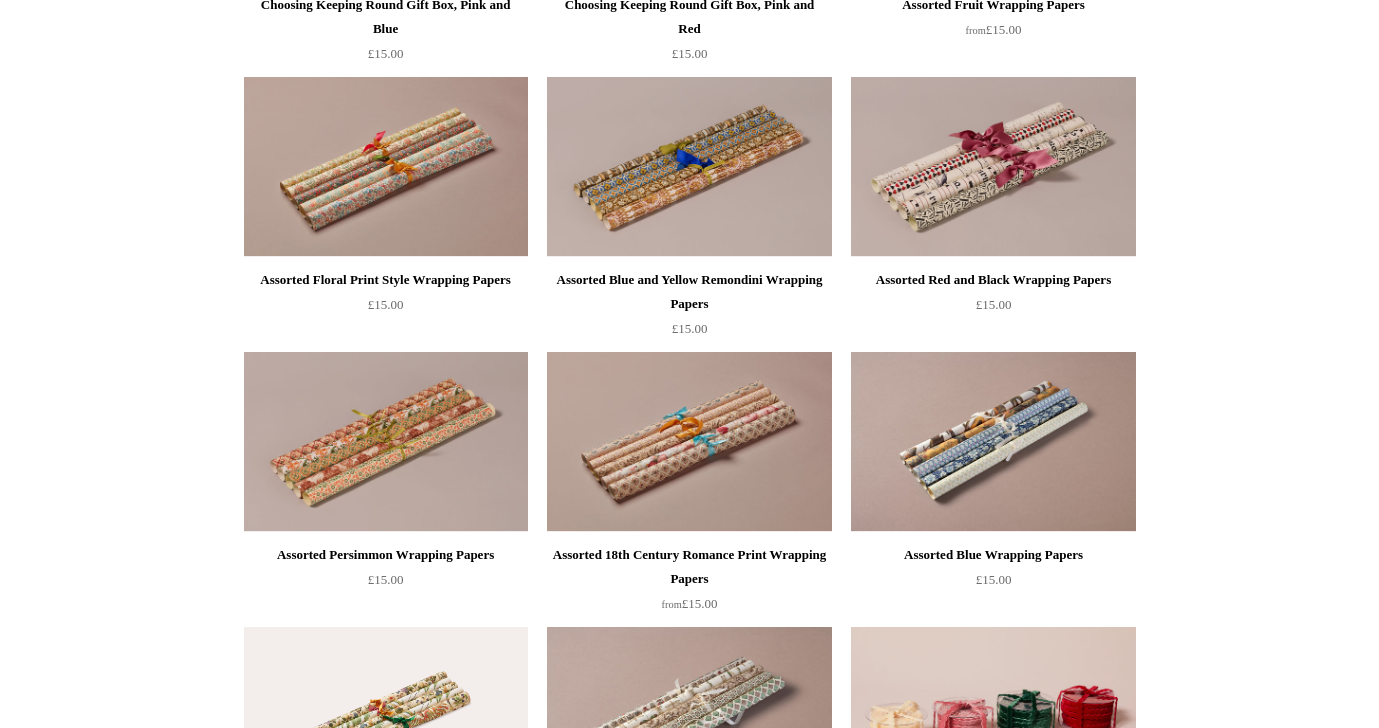 scroll, scrollTop: 1003, scrollLeft: 0, axis: vertical 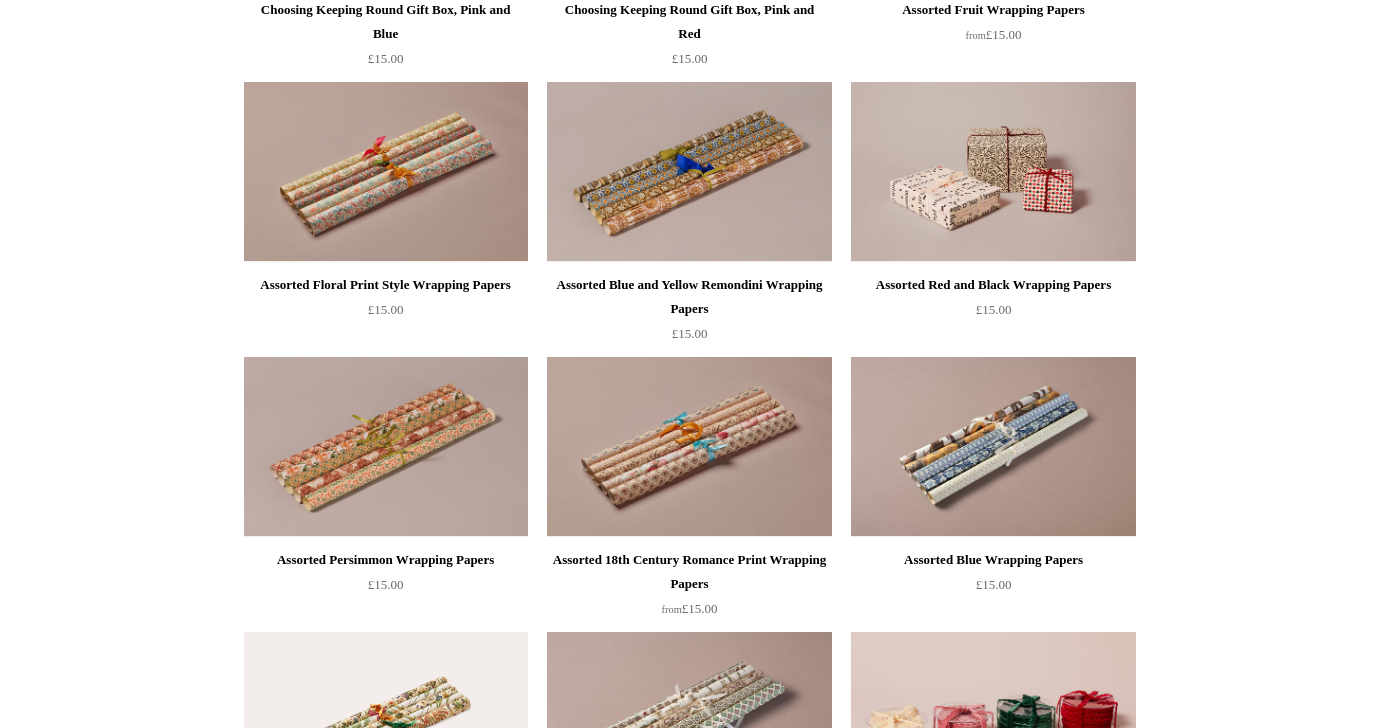 click at bounding box center (993, 172) 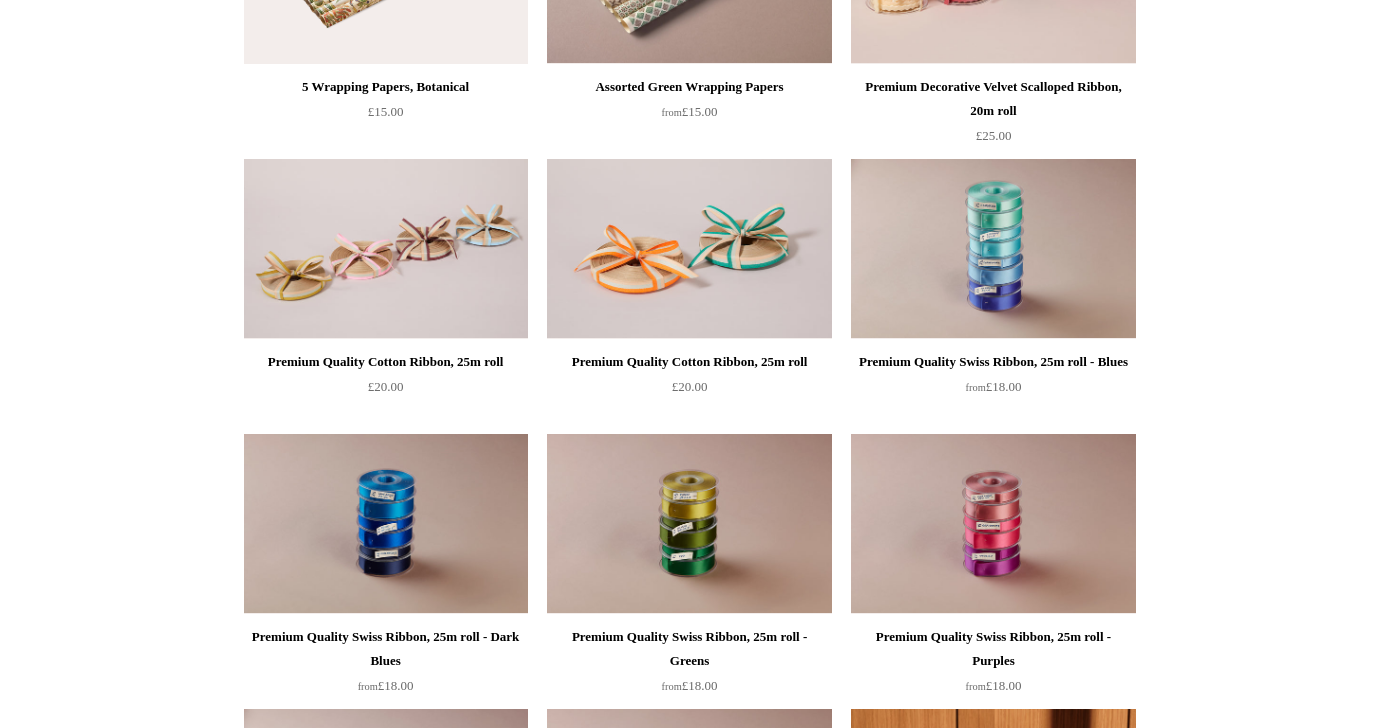 scroll, scrollTop: 1774, scrollLeft: 0, axis: vertical 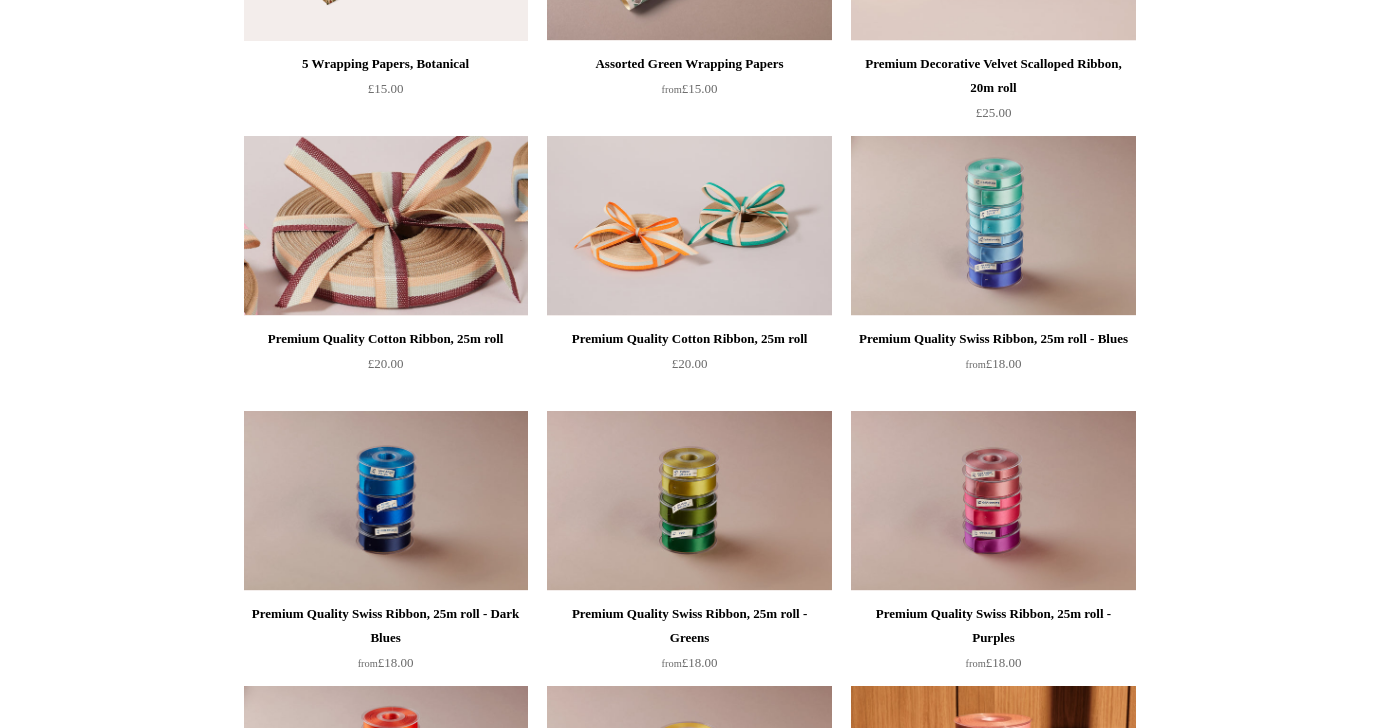 click at bounding box center (386, 226) 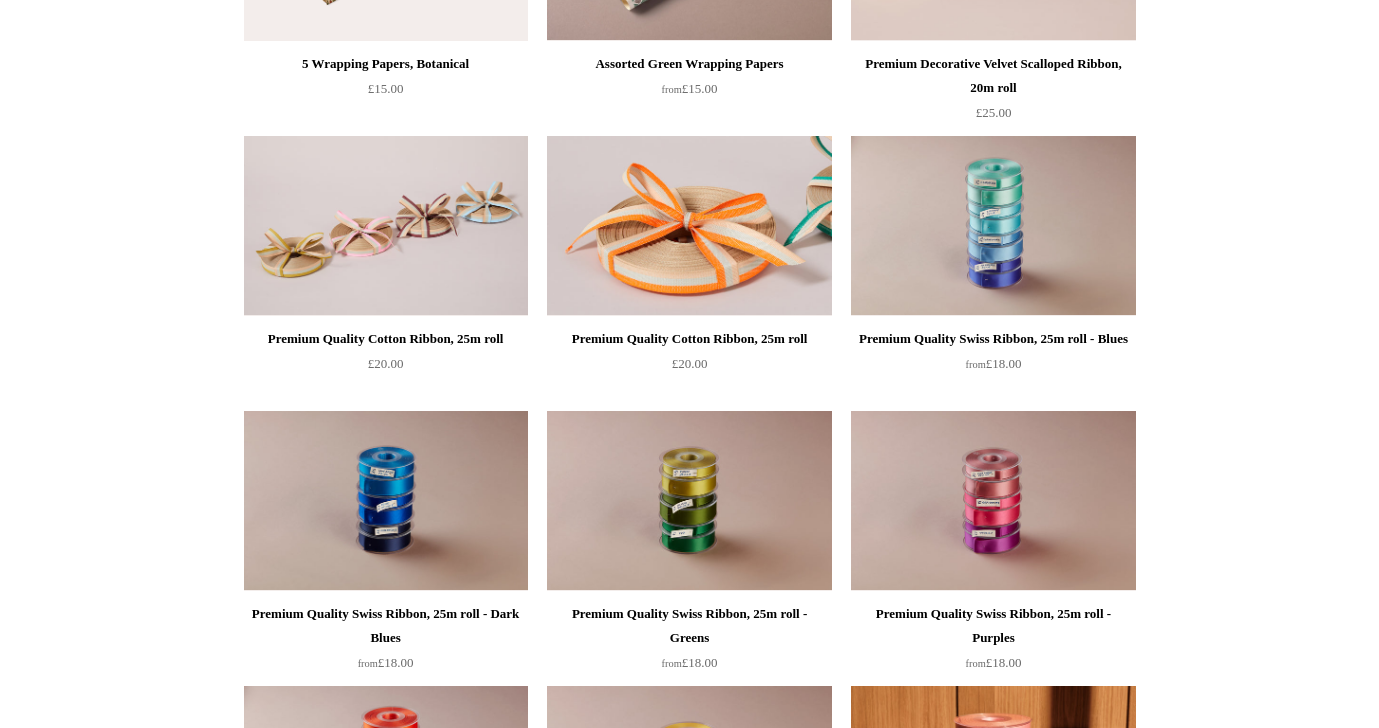click at bounding box center (689, 226) 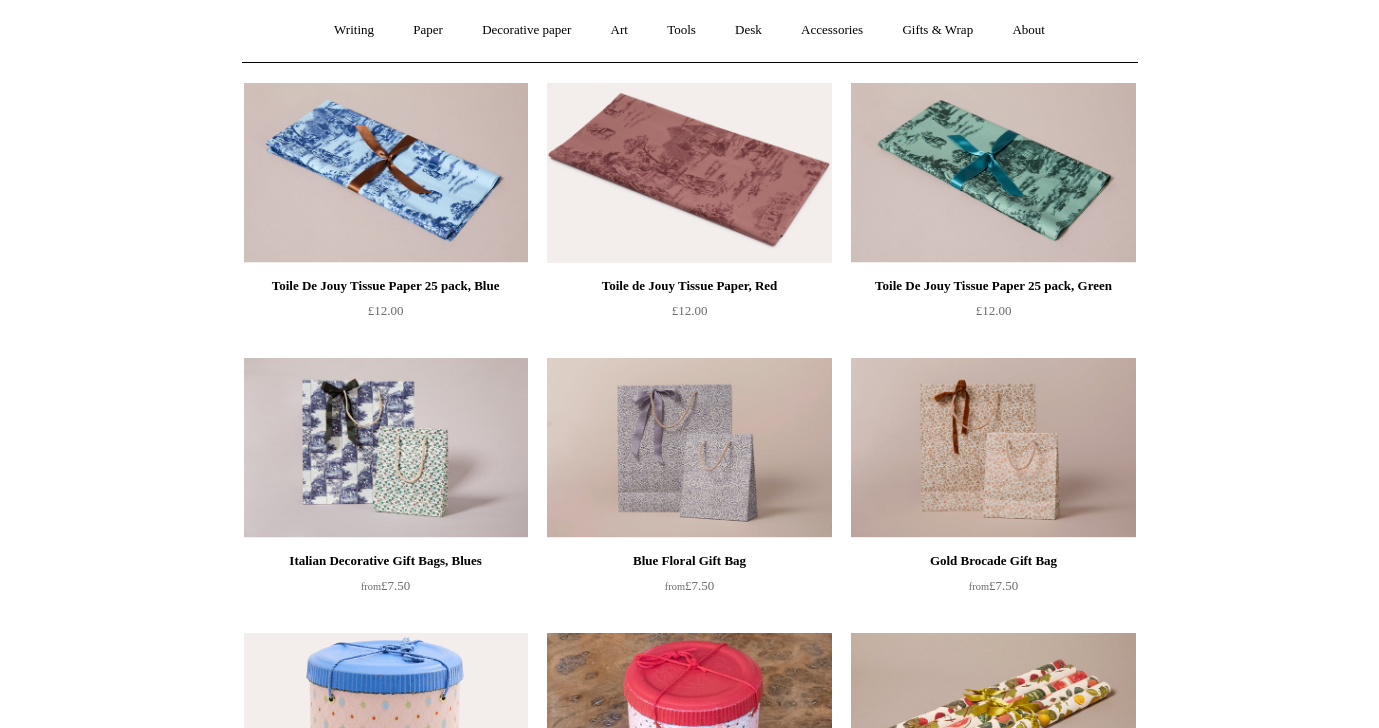 scroll, scrollTop: 0, scrollLeft: 0, axis: both 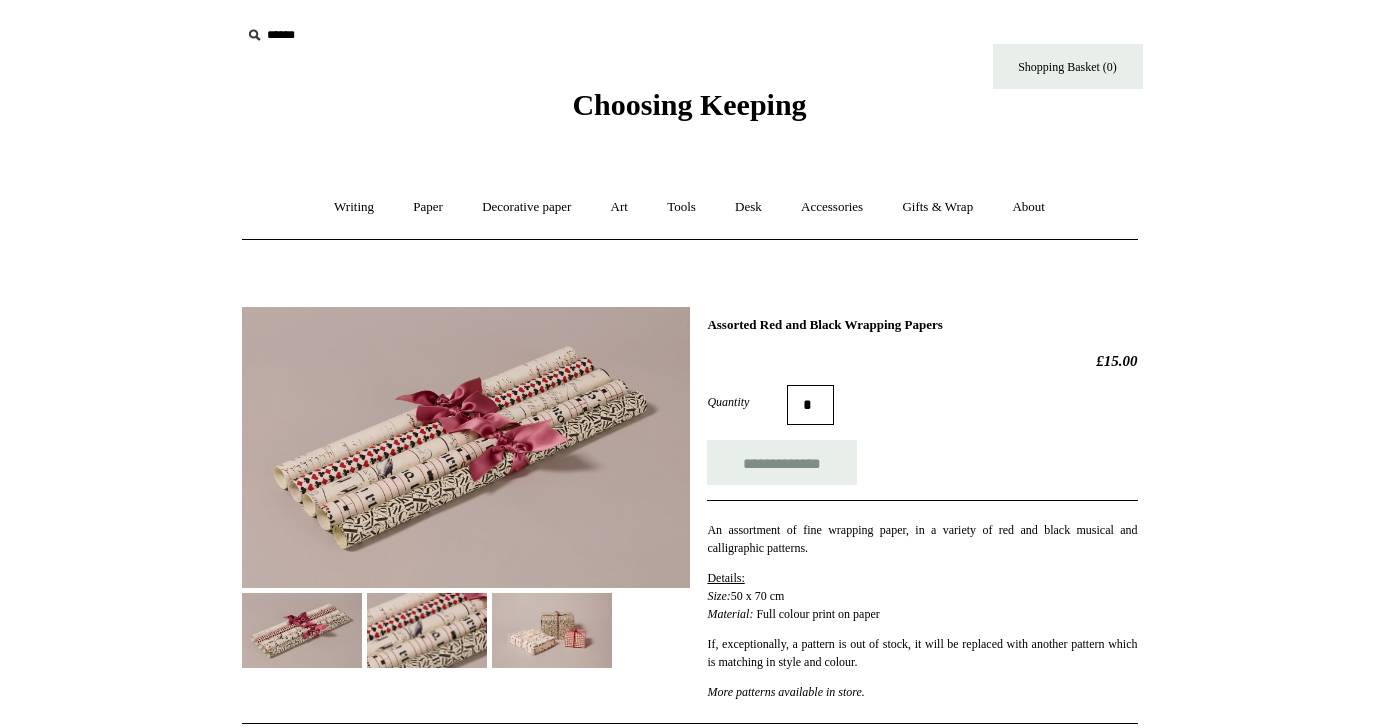 click at bounding box center [552, 630] 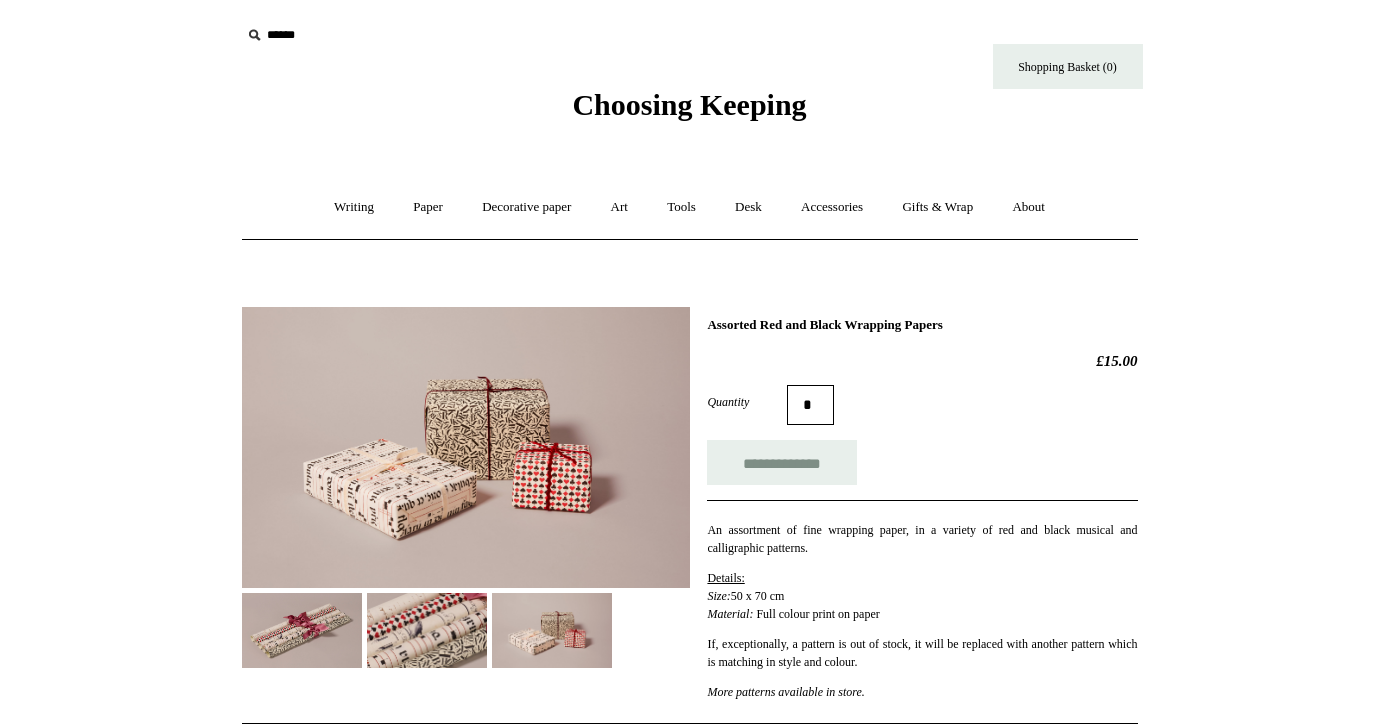 click at bounding box center (466, 447) 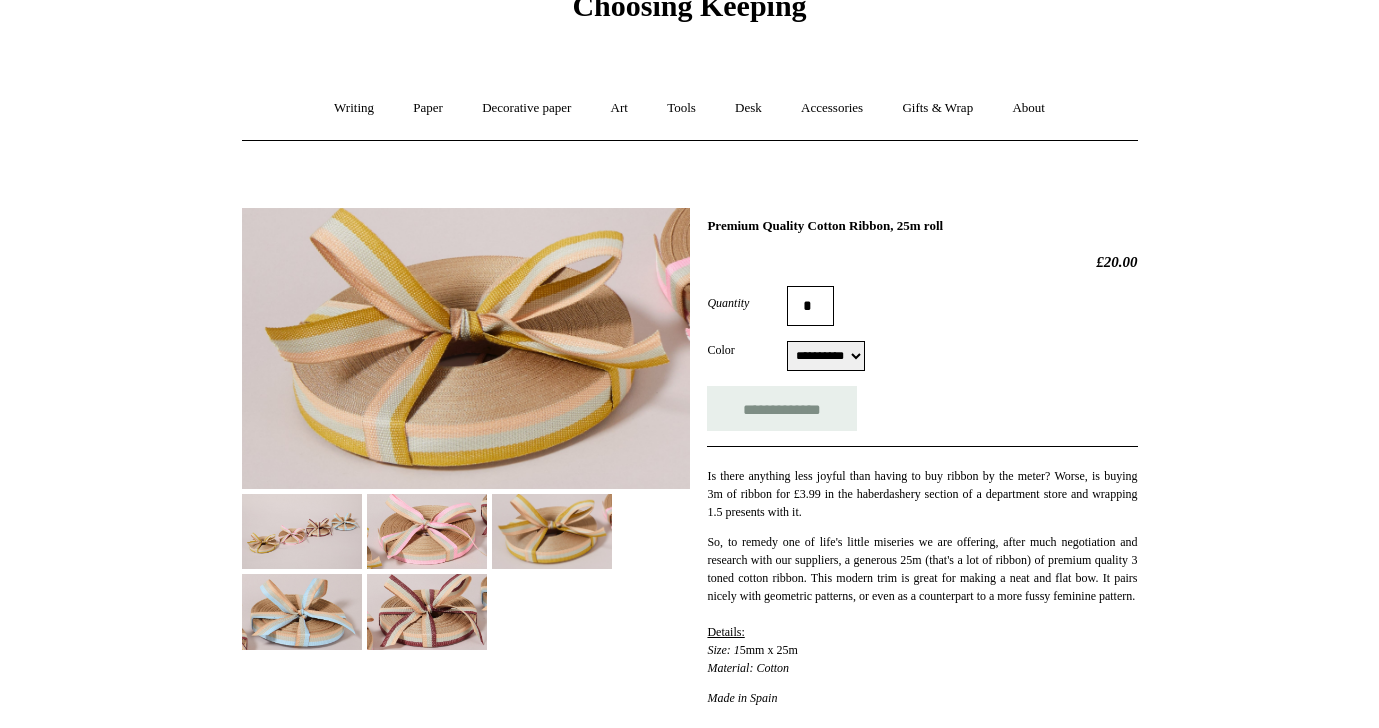 scroll, scrollTop: 150, scrollLeft: 0, axis: vertical 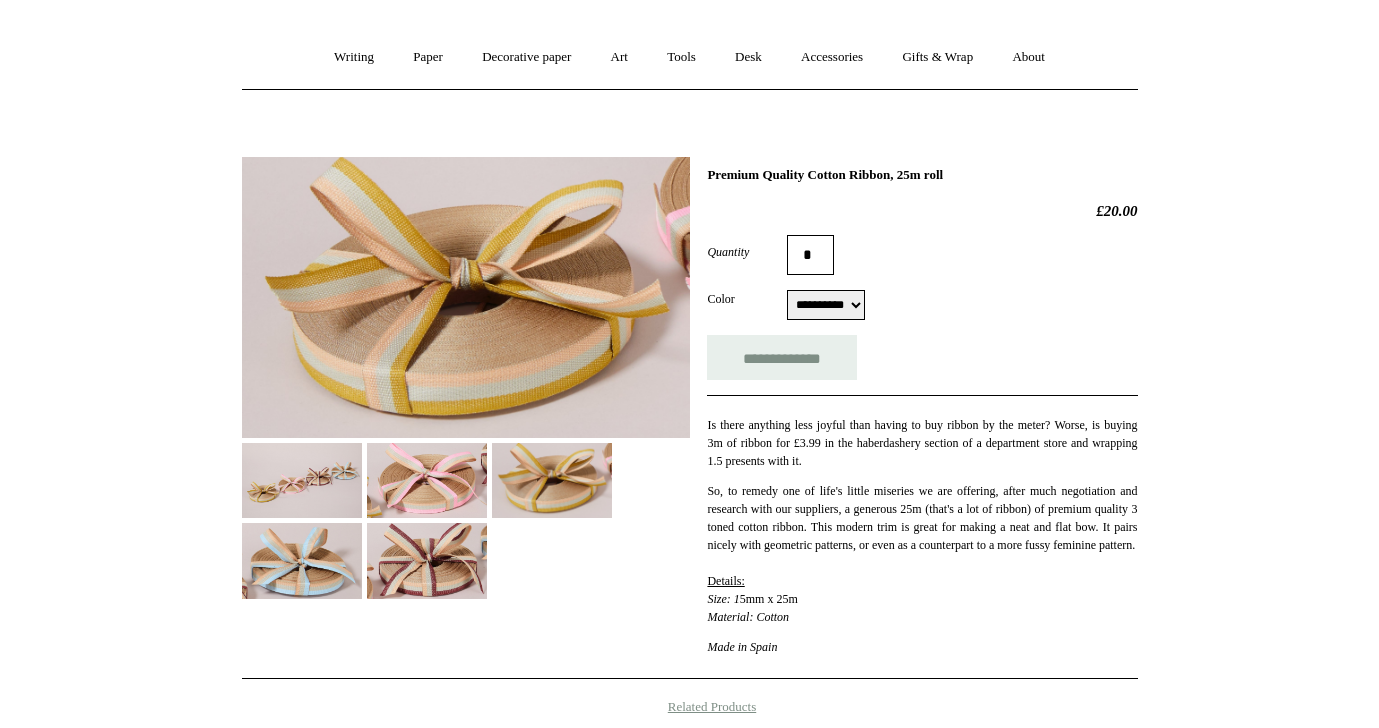 click at bounding box center (427, 480) 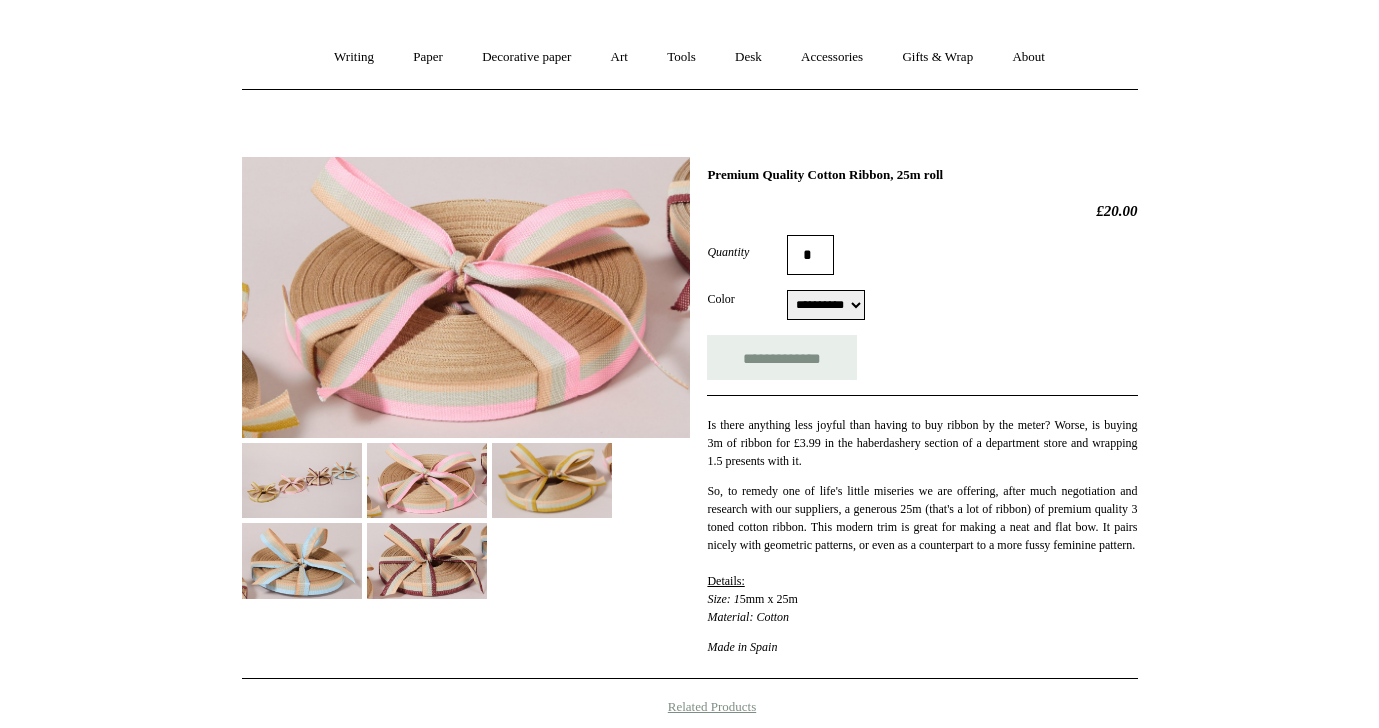 click at bounding box center [552, 480] 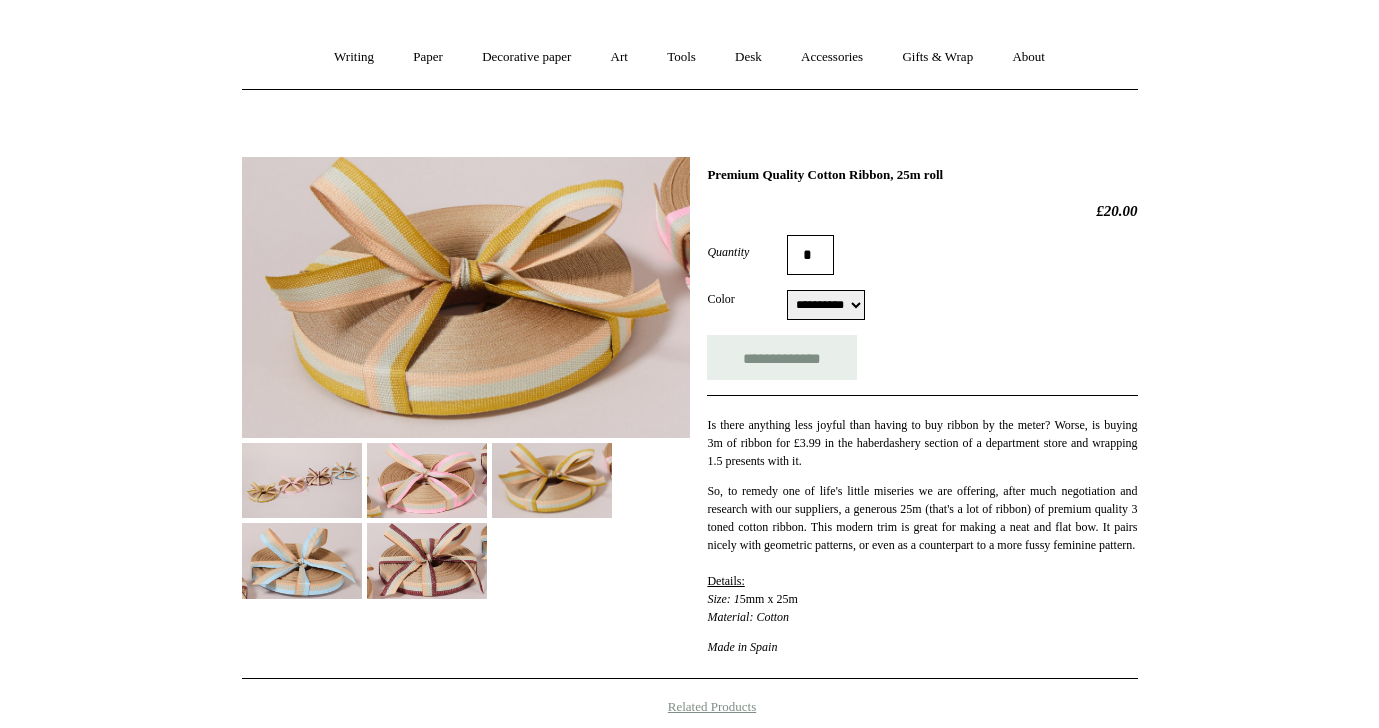 click at bounding box center [427, 560] 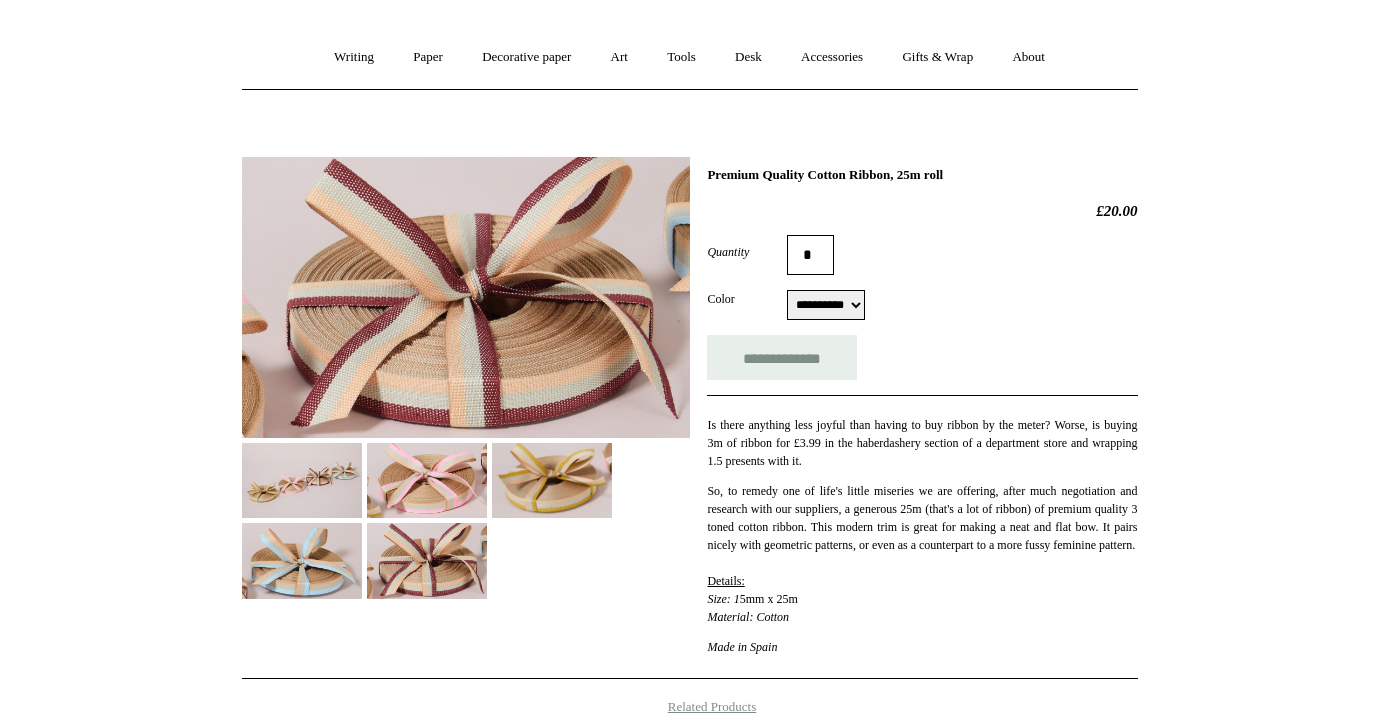 click at bounding box center [302, 560] 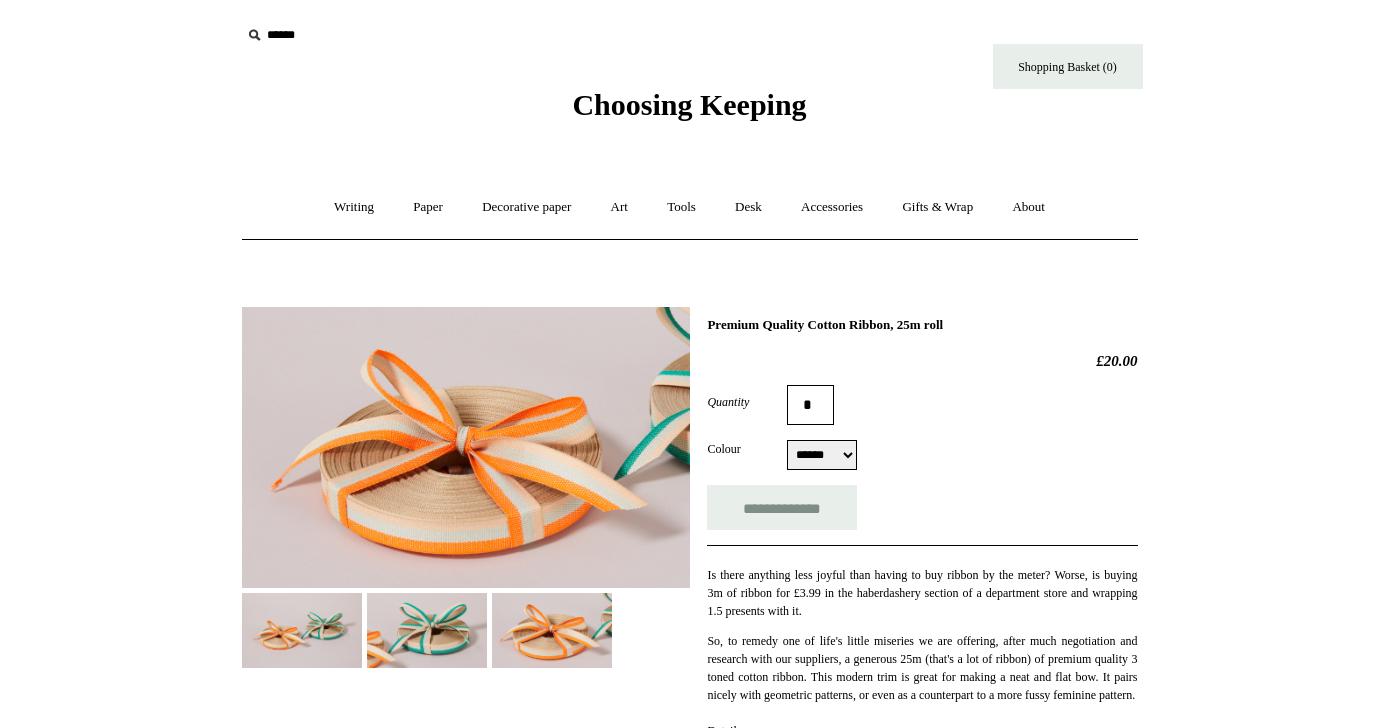 scroll, scrollTop: 0, scrollLeft: 0, axis: both 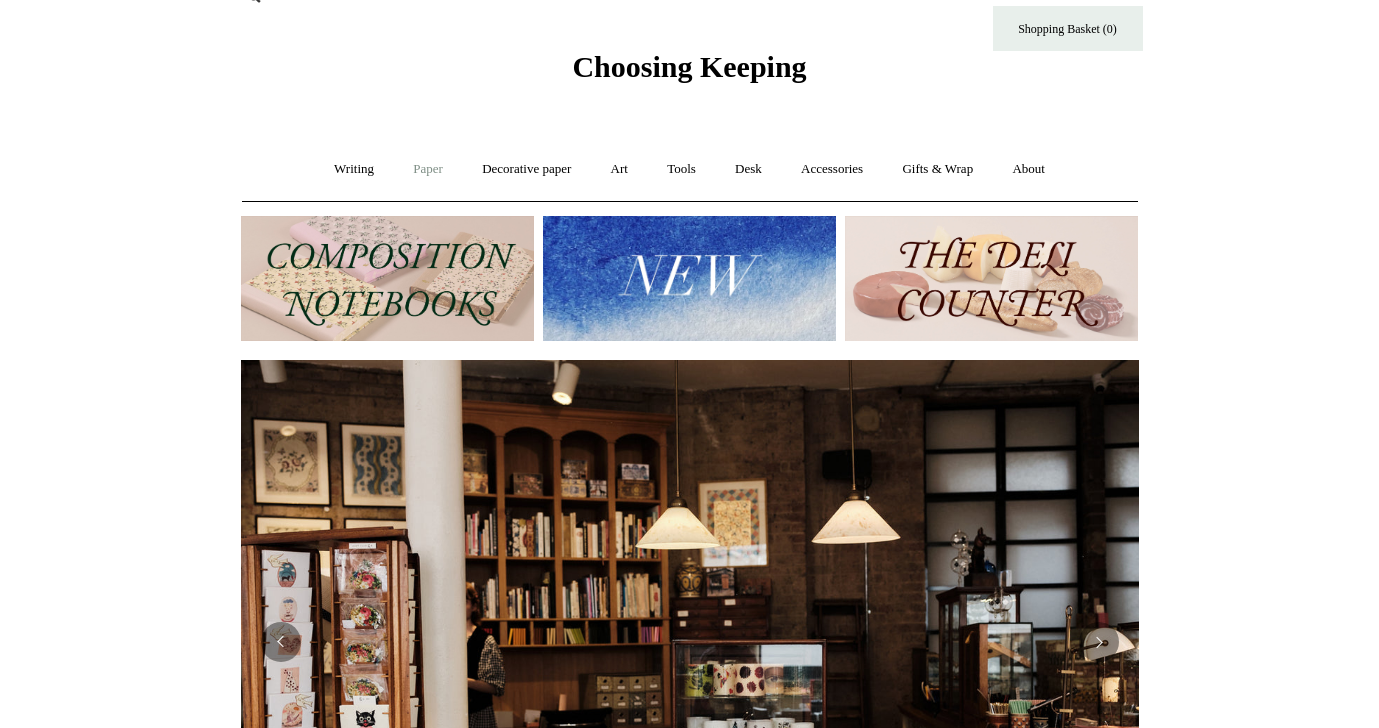 click on "Paper +" at bounding box center [428, 169] 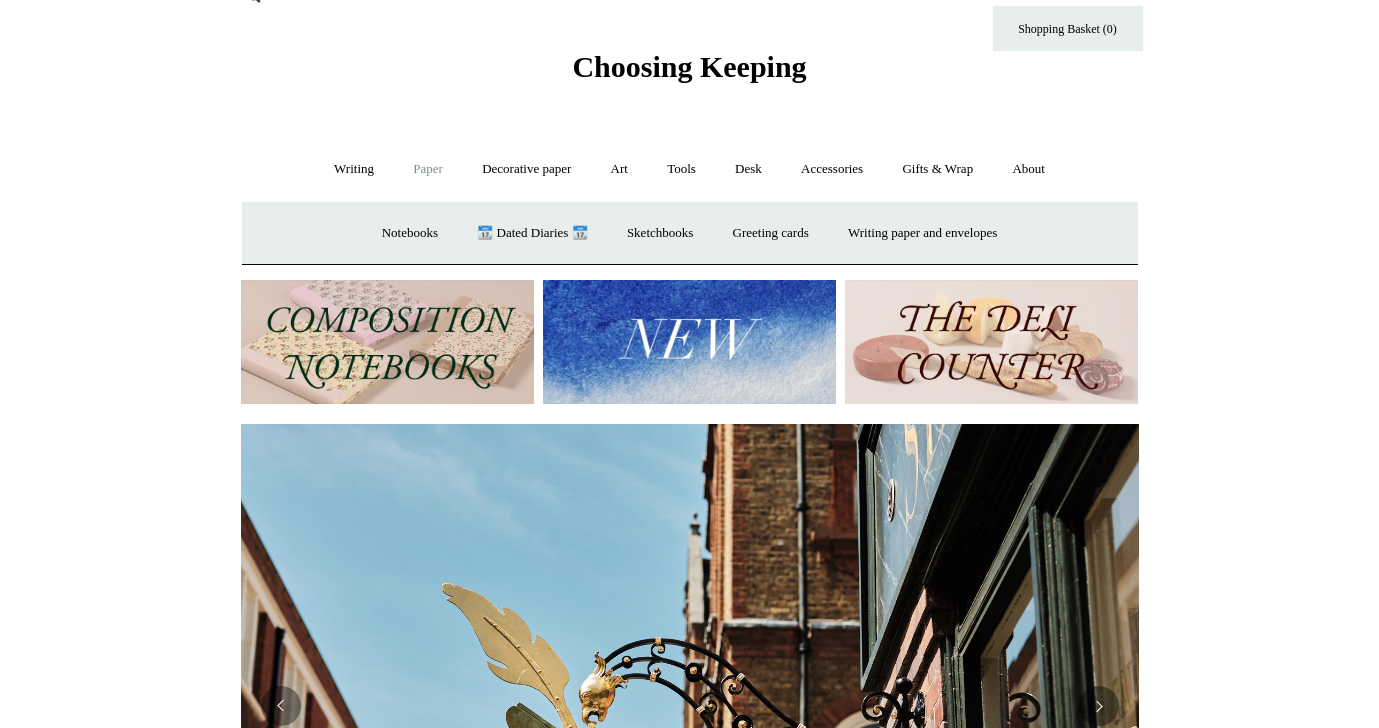 scroll, scrollTop: 0, scrollLeft: 898, axis: horizontal 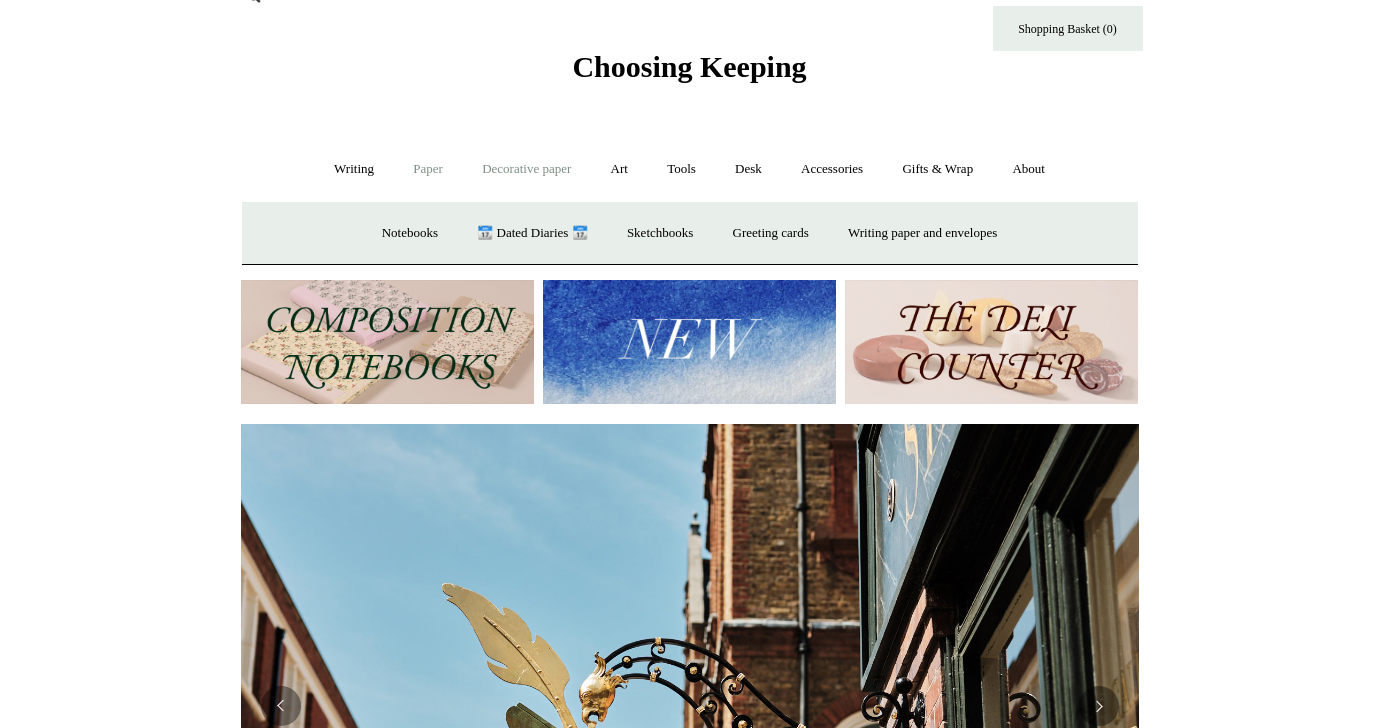 click on "Decorative paper +" at bounding box center (526, 169) 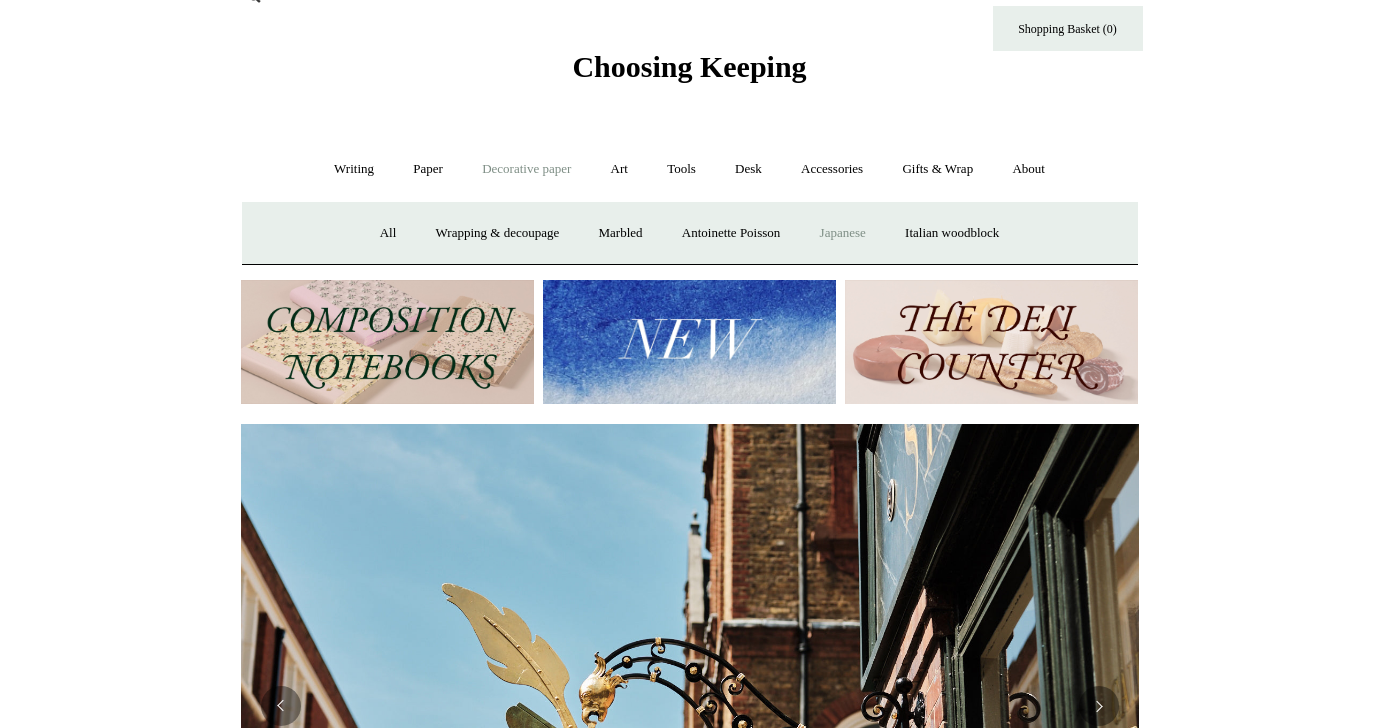 click on "Japanese" at bounding box center [843, 233] 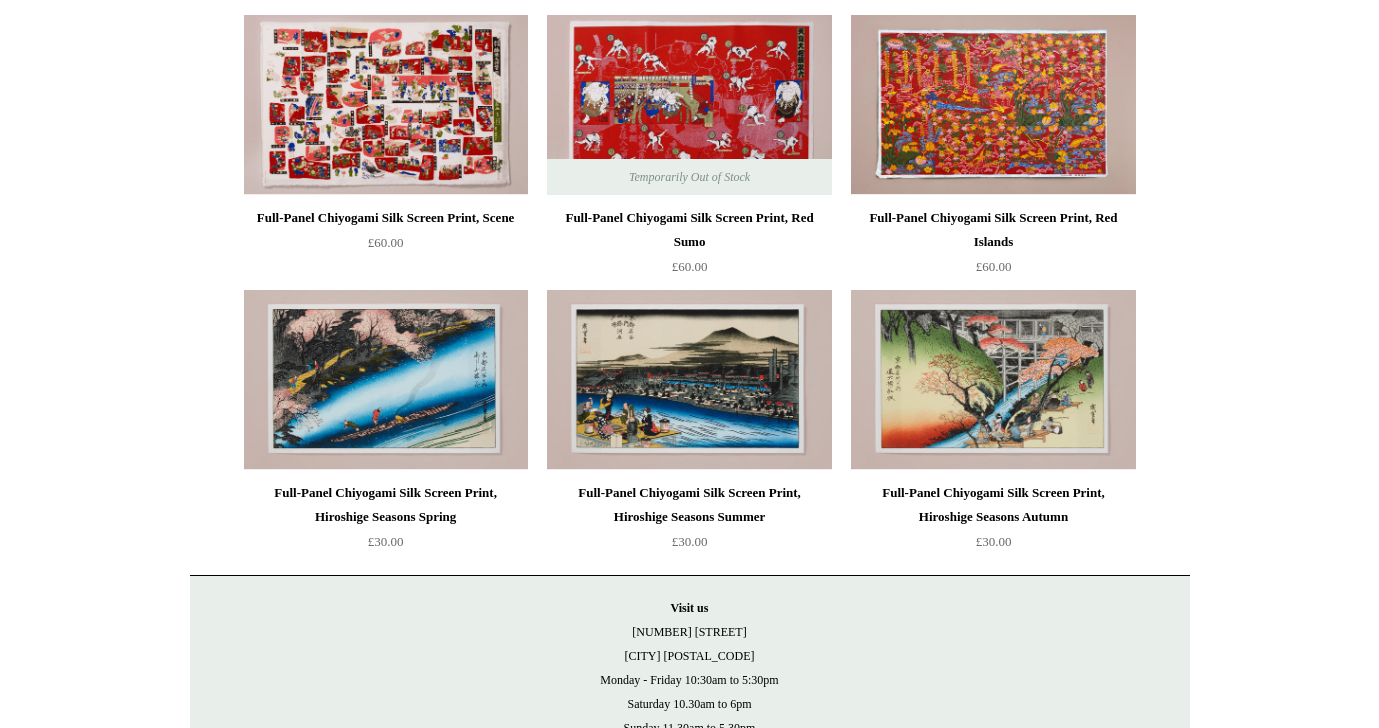 scroll, scrollTop: 955, scrollLeft: 0, axis: vertical 